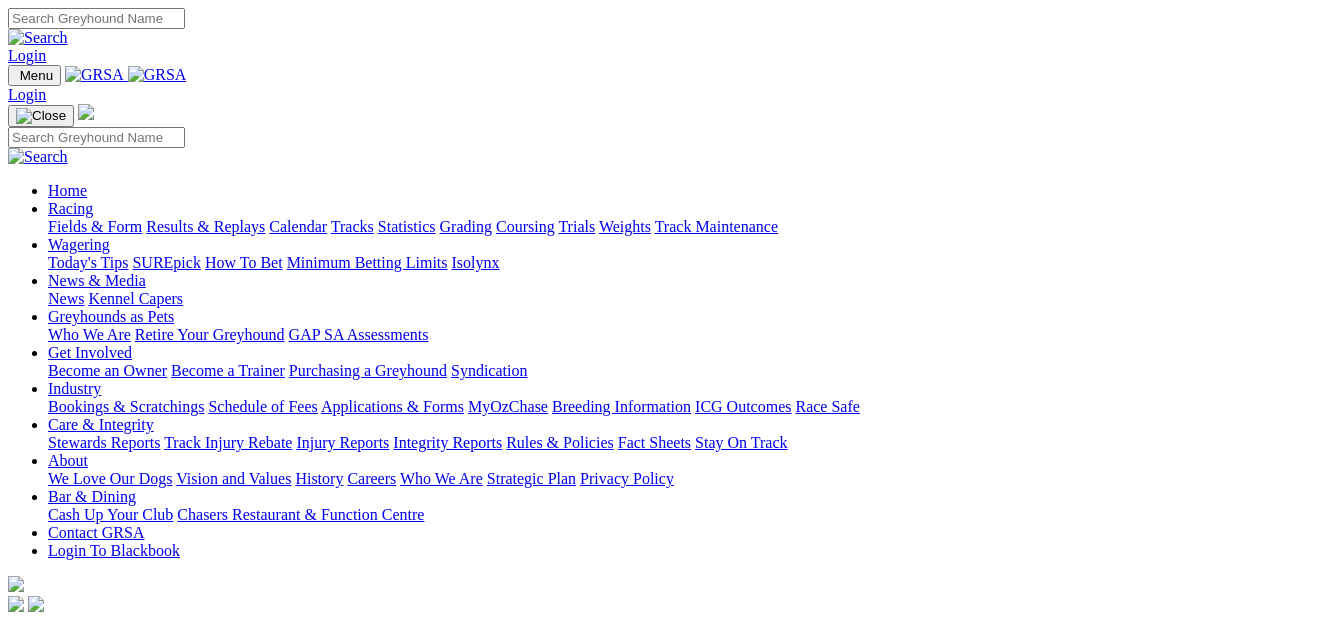 scroll, scrollTop: 0, scrollLeft: 0, axis: both 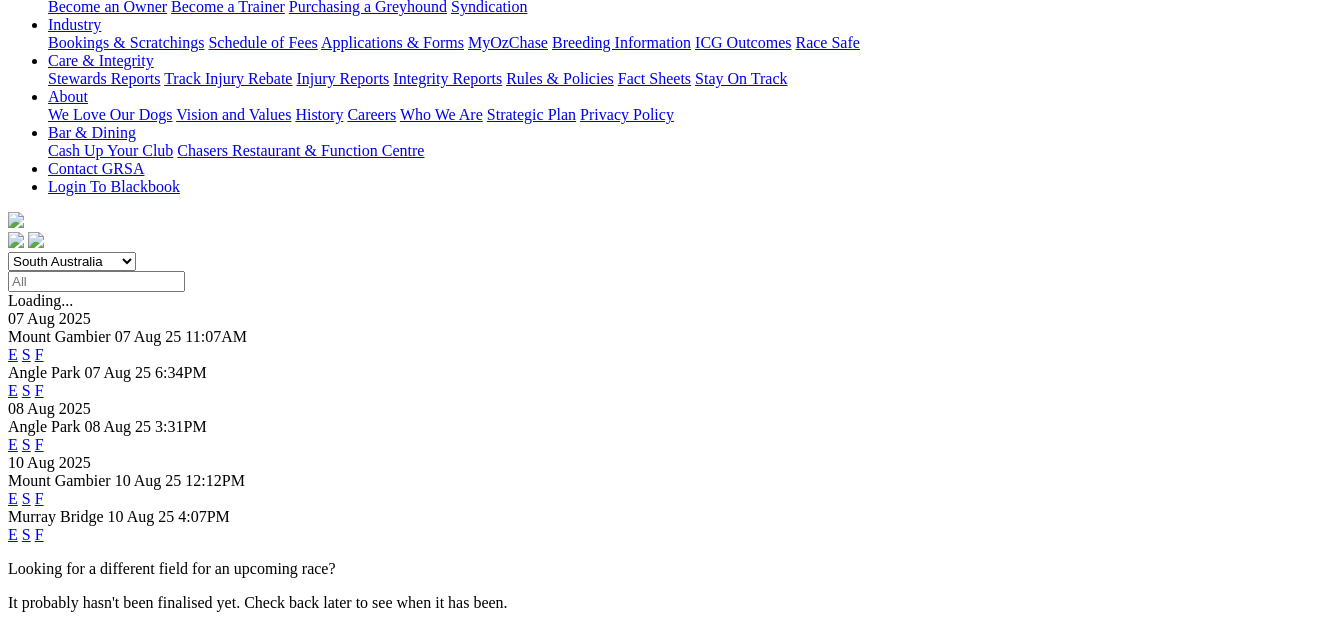 click on "F" at bounding box center (39, 534) 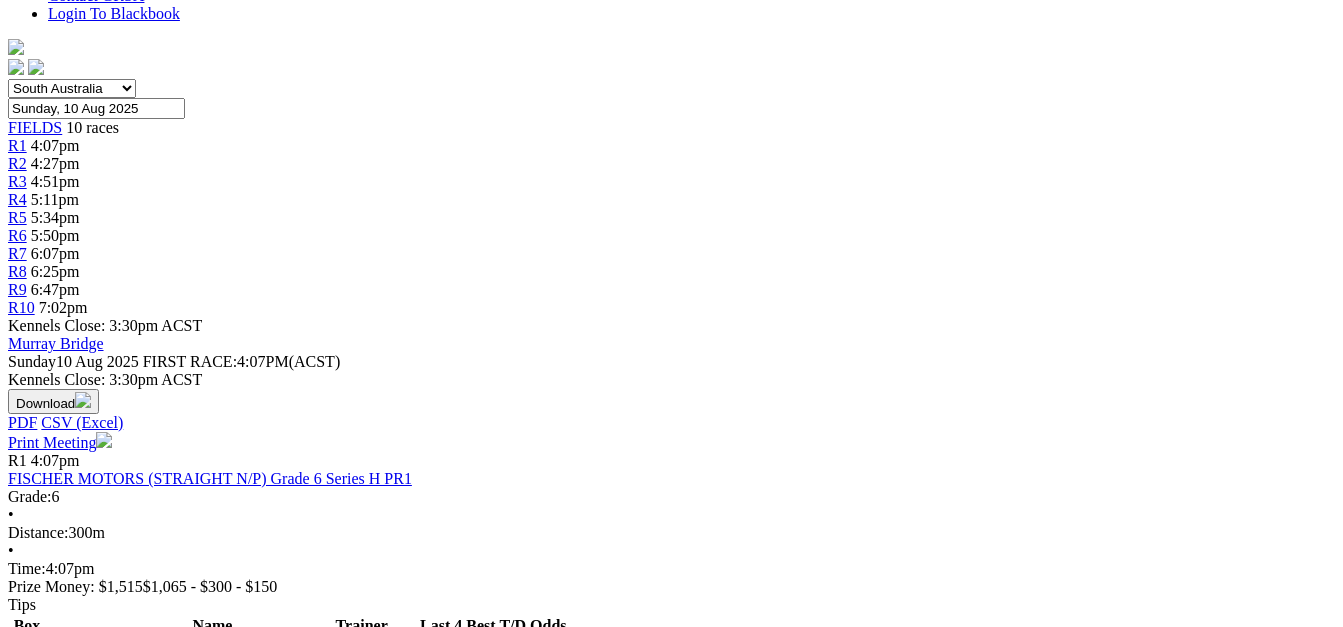scroll, scrollTop: 300, scrollLeft: 0, axis: vertical 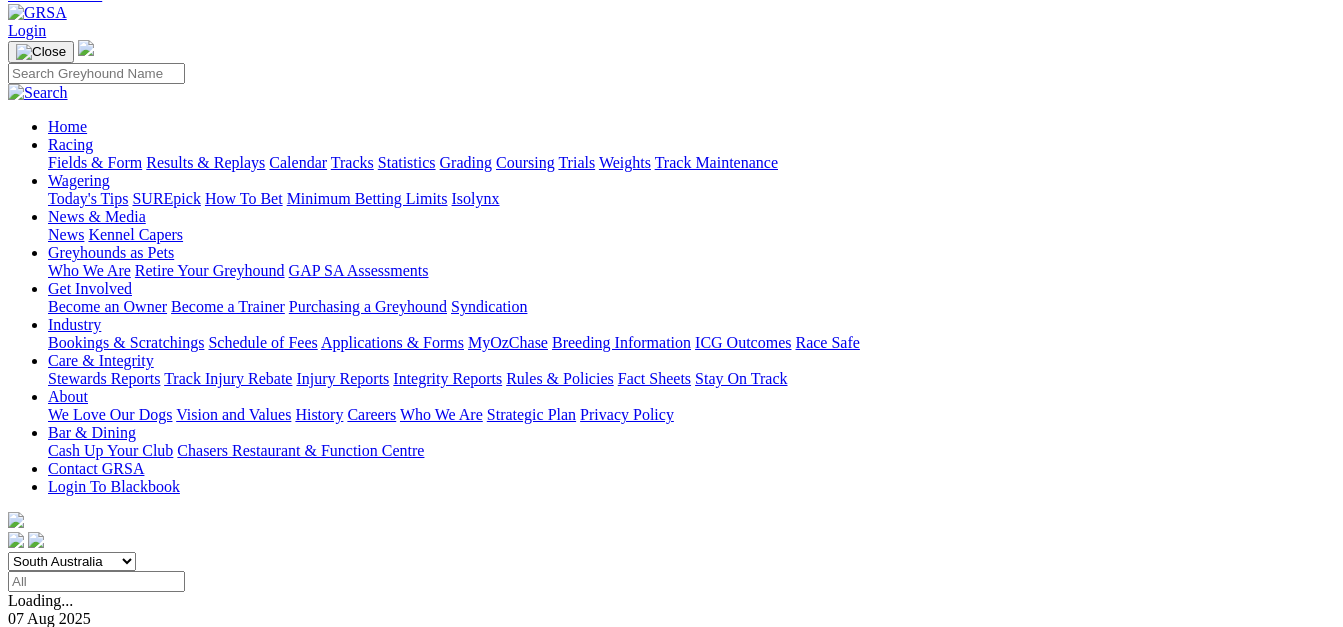 click on "F" at bounding box center (39, 690) 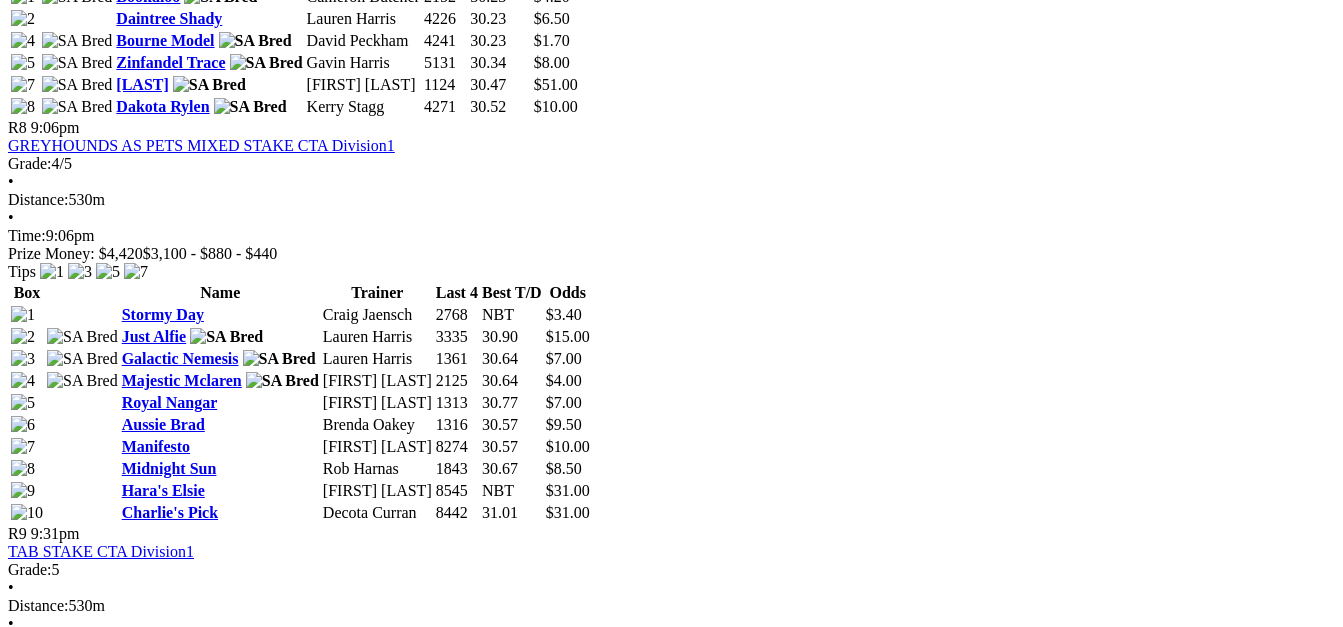 scroll, scrollTop: 3400, scrollLeft: 0, axis: vertical 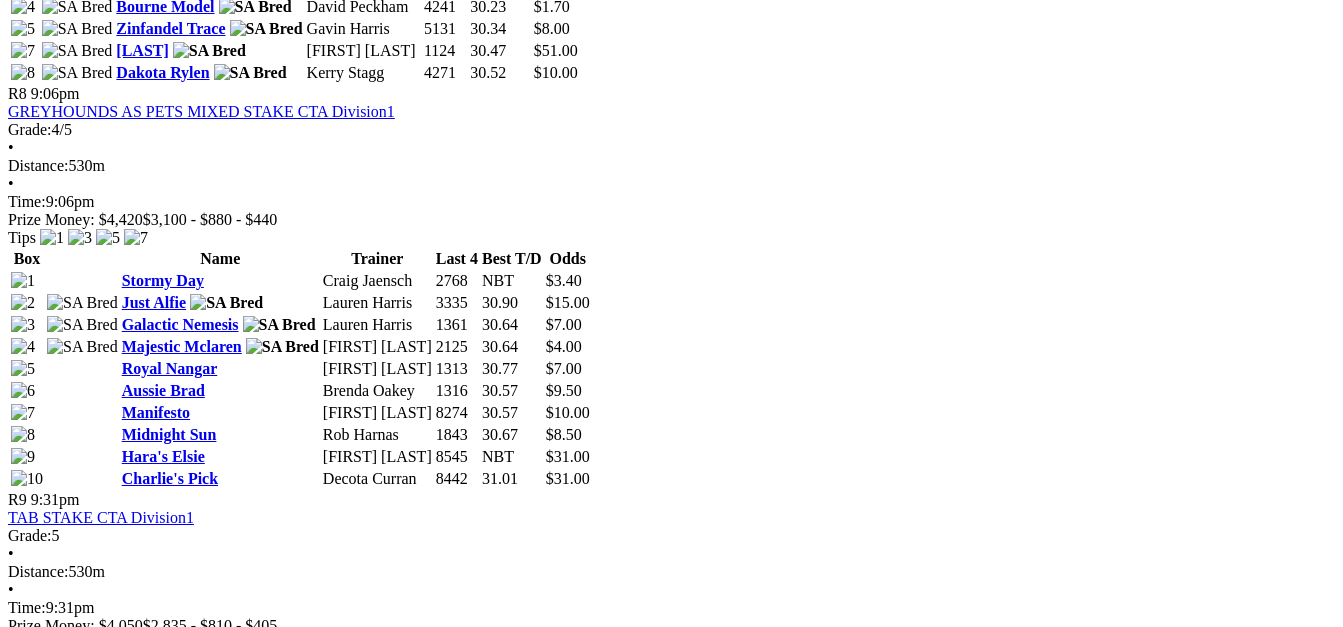 click on "Immense" at bounding box center (147, 1882) 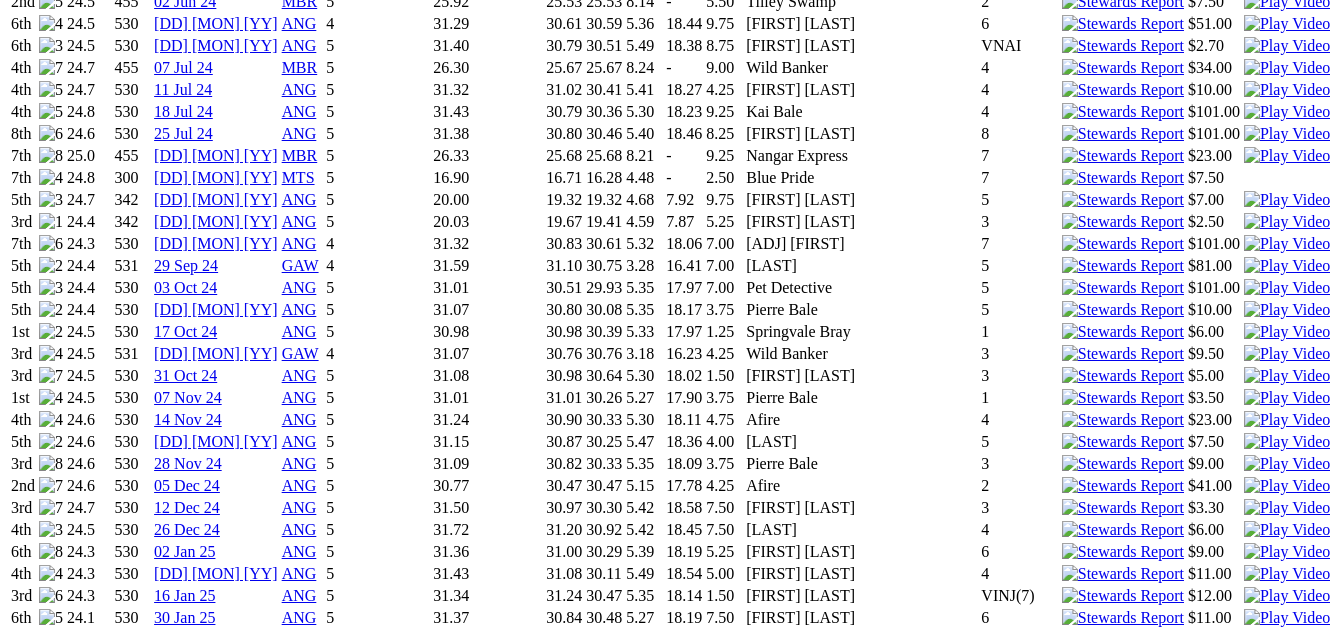 scroll, scrollTop: 3700, scrollLeft: 0, axis: vertical 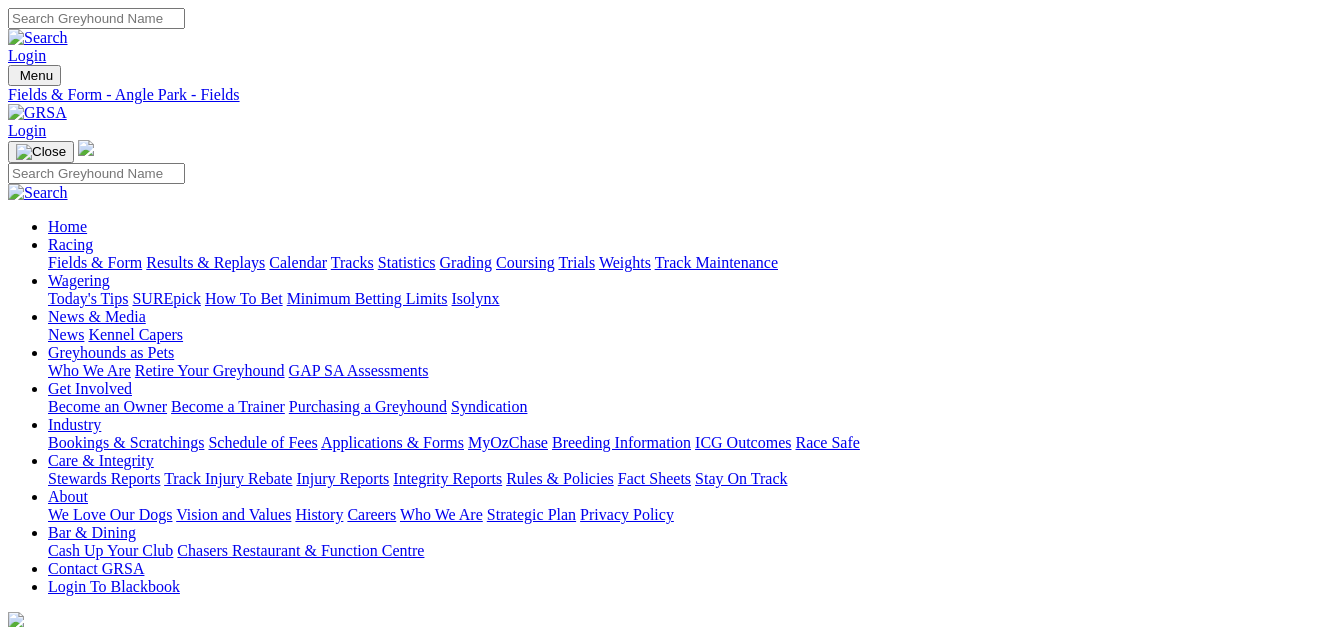 click on "Fields & Form" at bounding box center (95, 262) 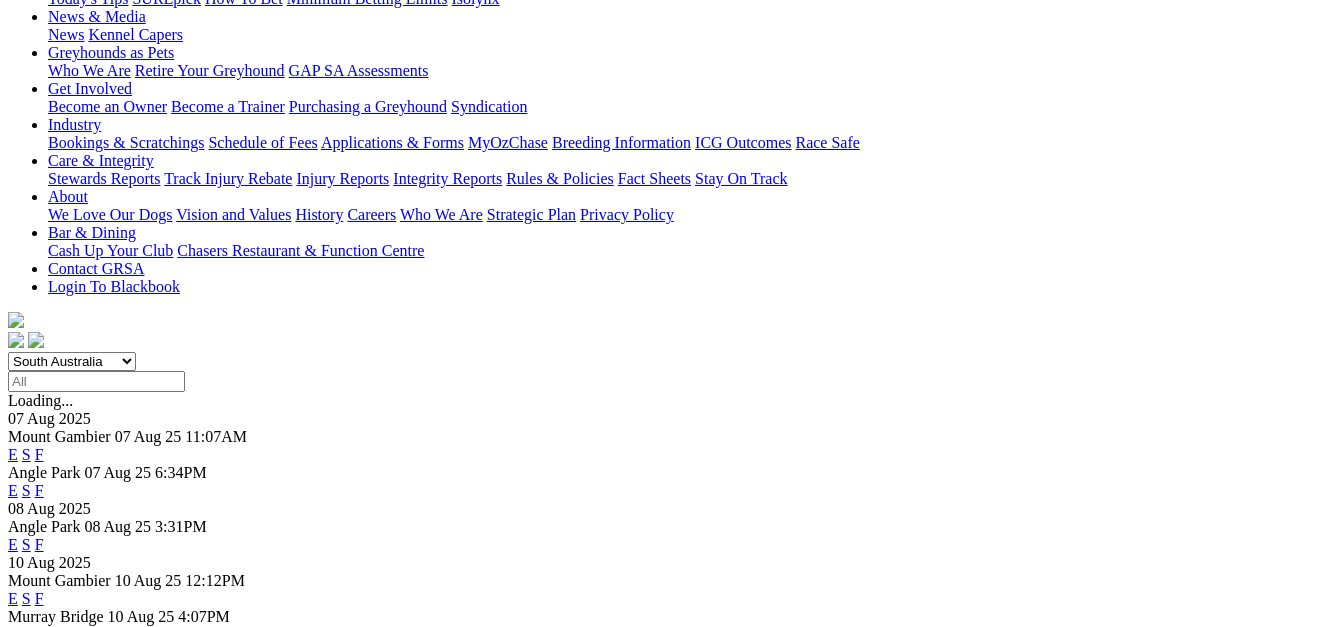 scroll, scrollTop: 400, scrollLeft: 0, axis: vertical 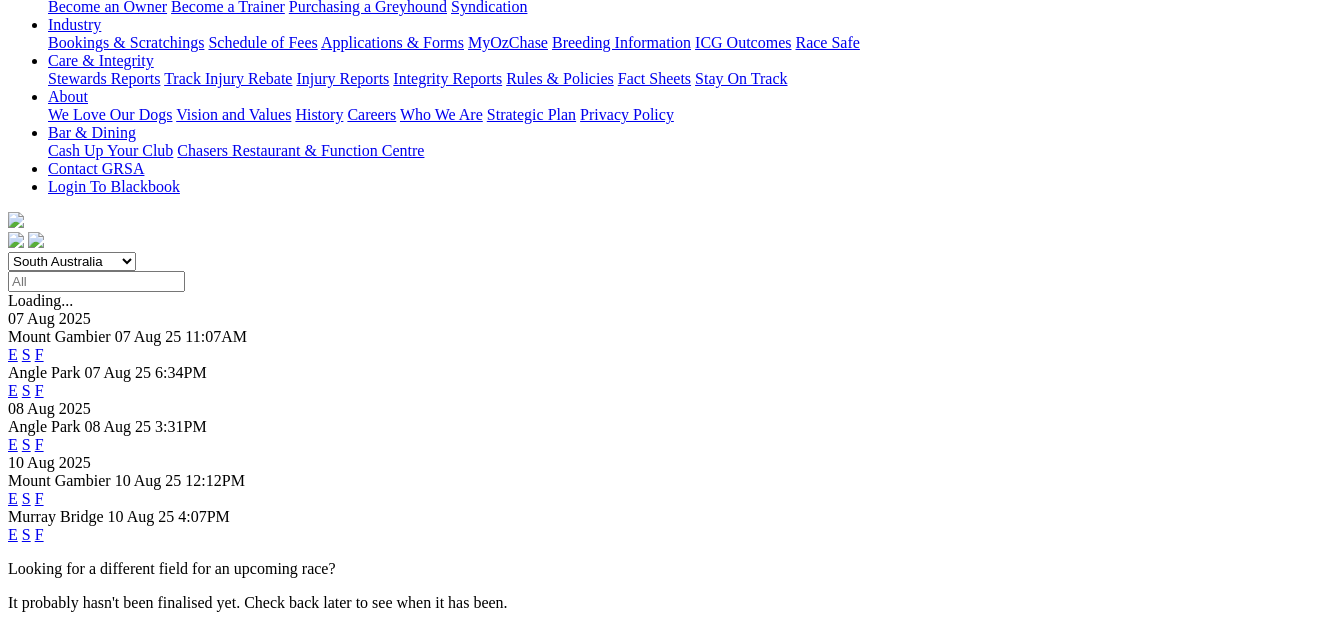 click on "F" at bounding box center (39, 498) 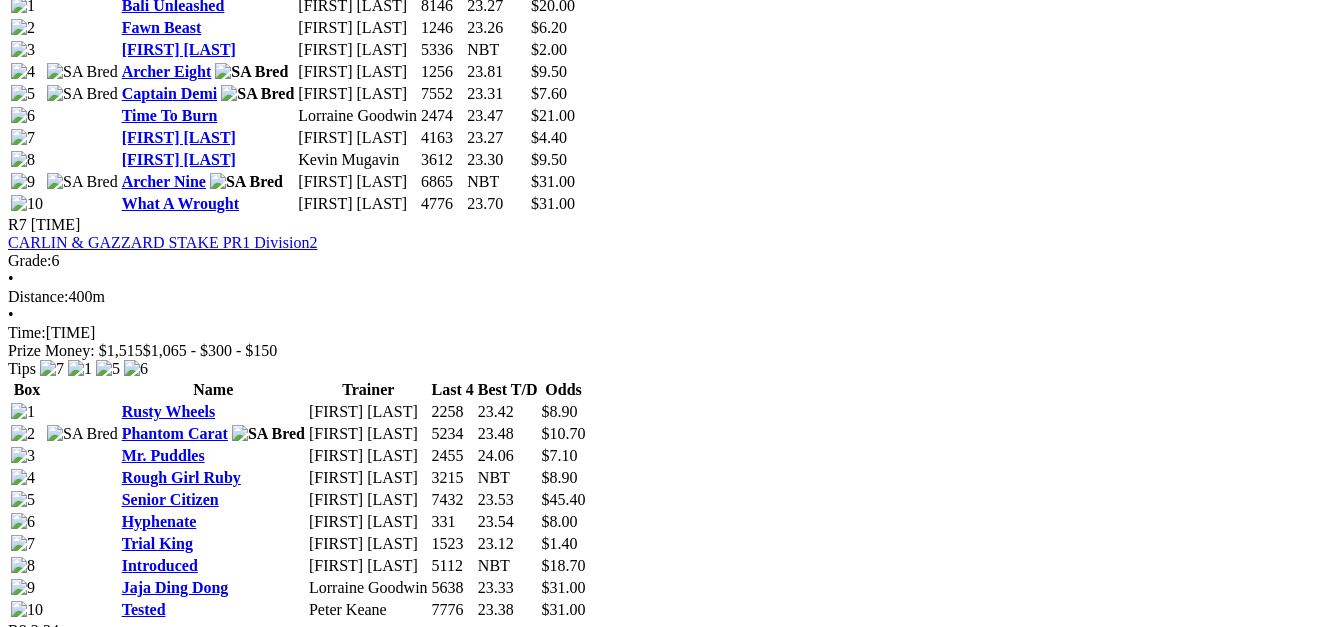 scroll, scrollTop: 3000, scrollLeft: 0, axis: vertical 